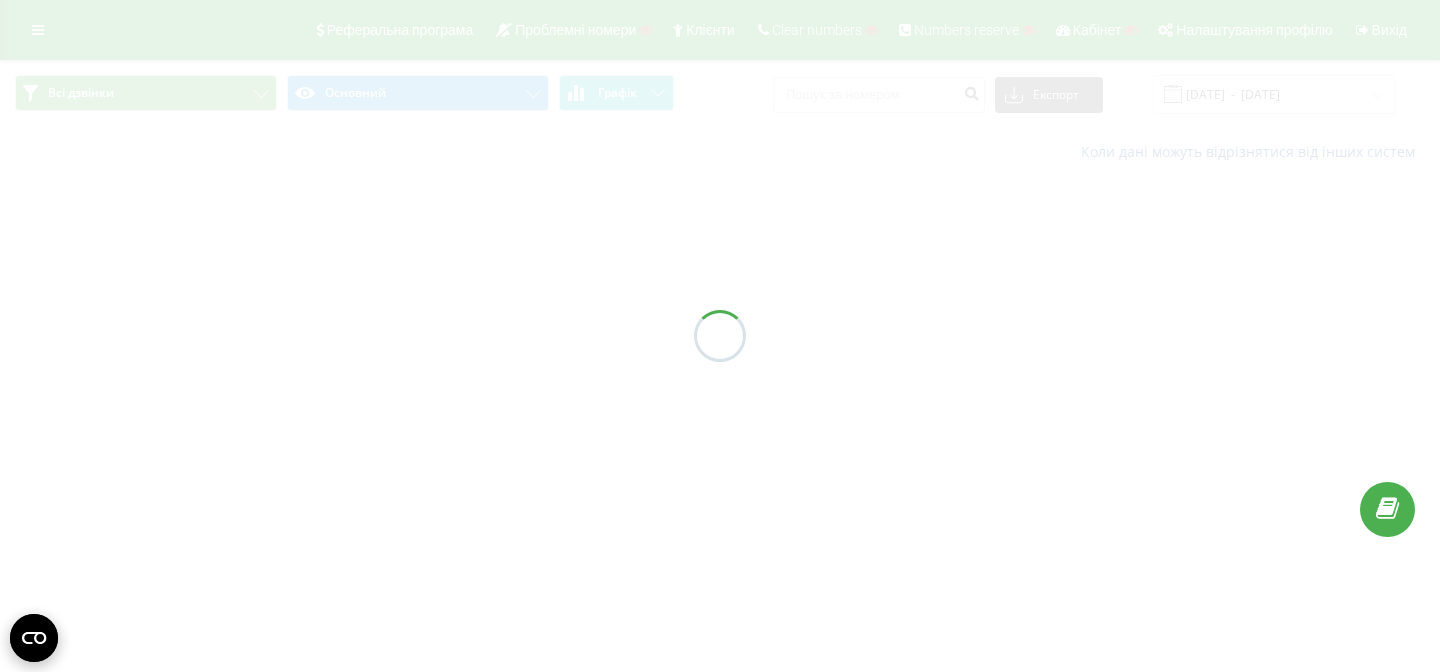 scroll, scrollTop: 0, scrollLeft: 0, axis: both 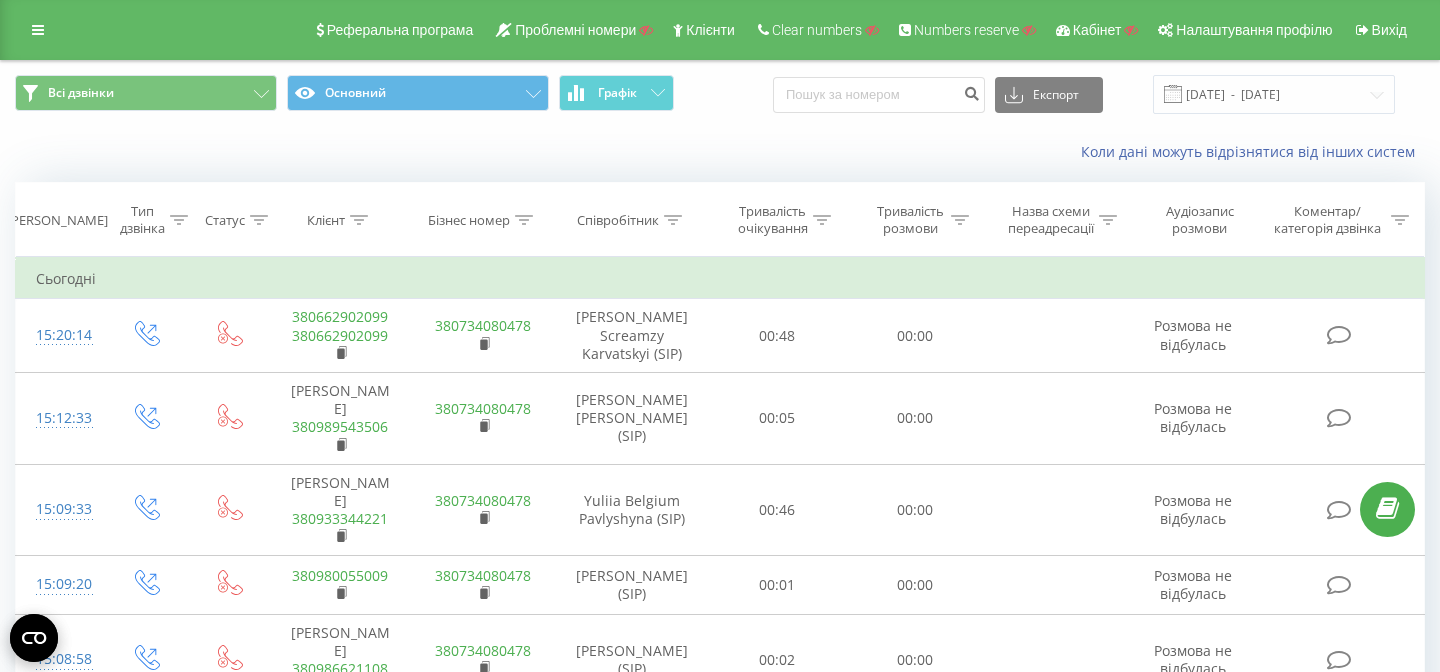 click at bounding box center (673, 220) 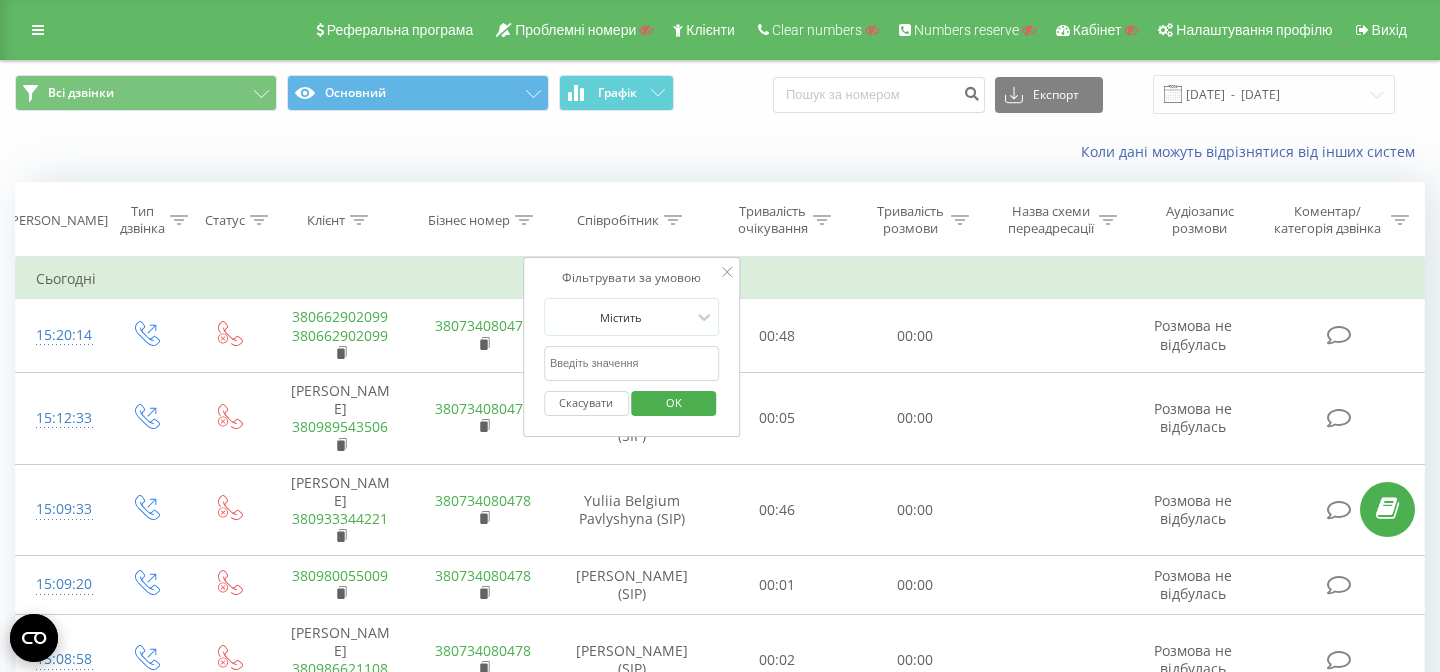 click at bounding box center [524, 220] 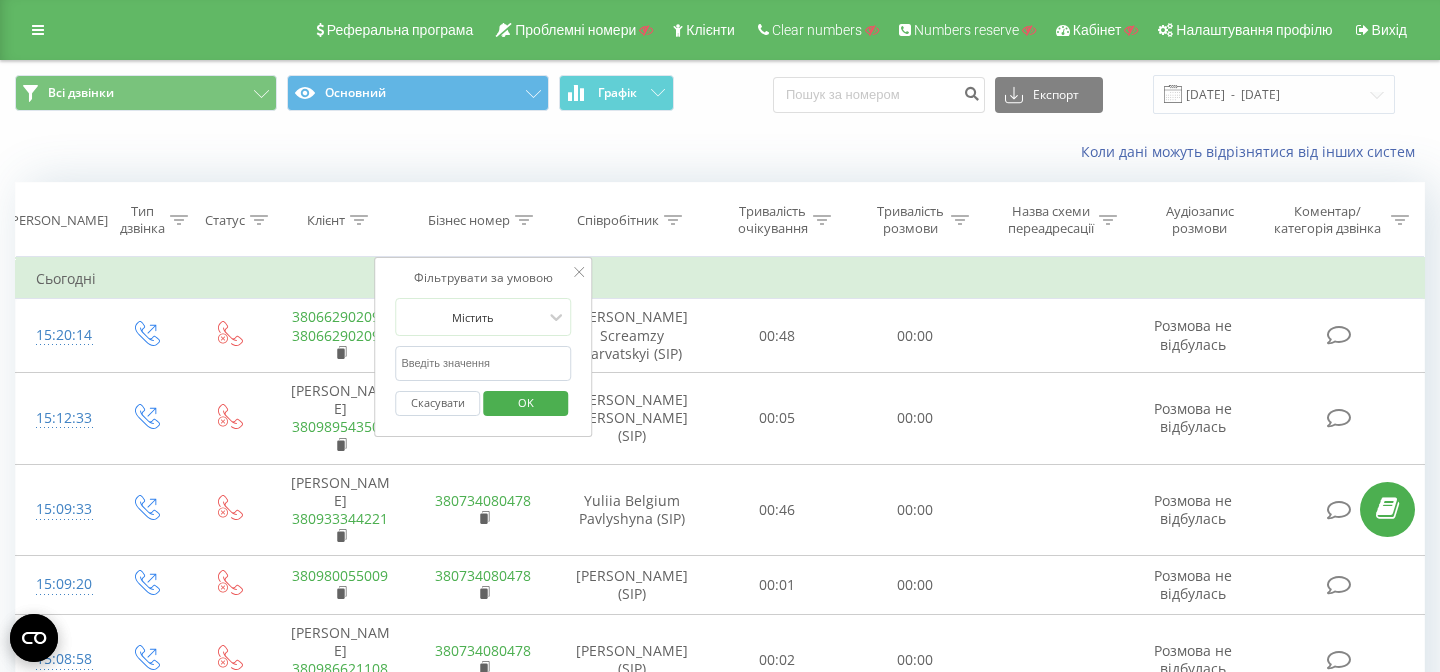 click at bounding box center [673, 220] 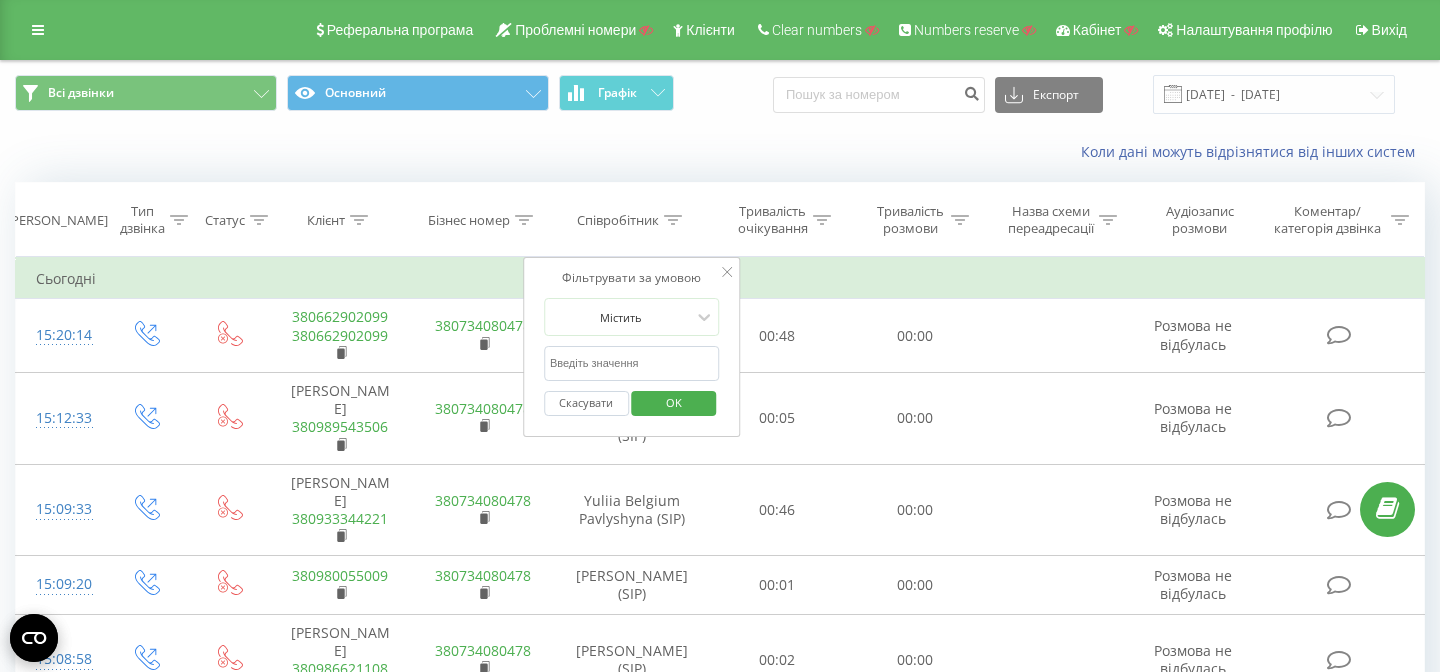 click 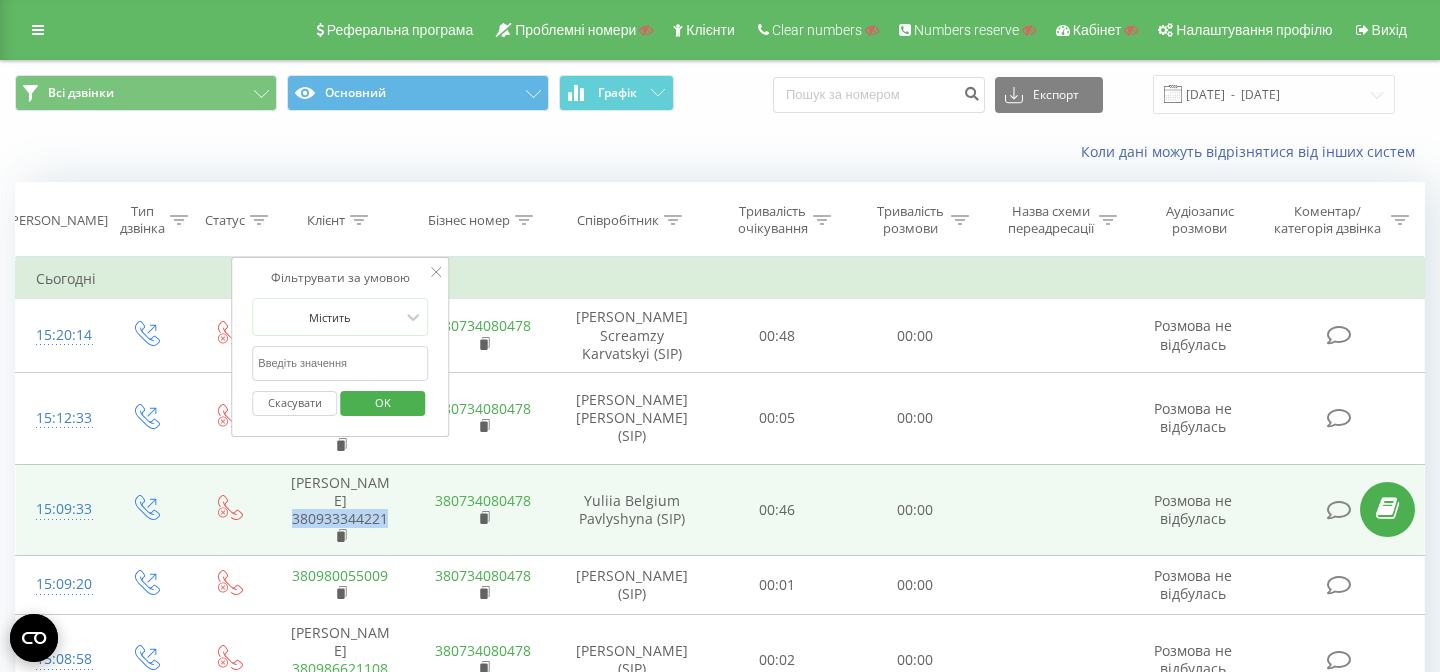 drag, startPoint x: 393, startPoint y: 482, endPoint x: 283, endPoint y: 479, distance: 110.0409 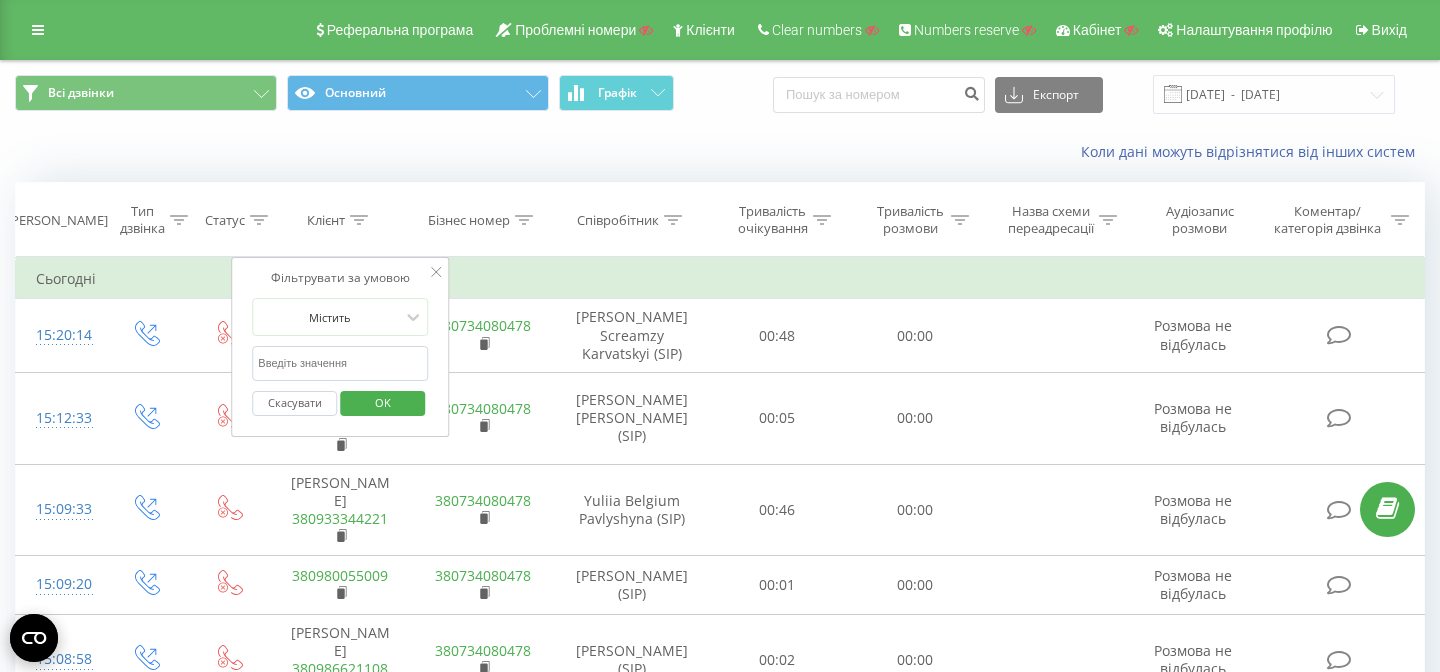 click at bounding box center [340, 363] 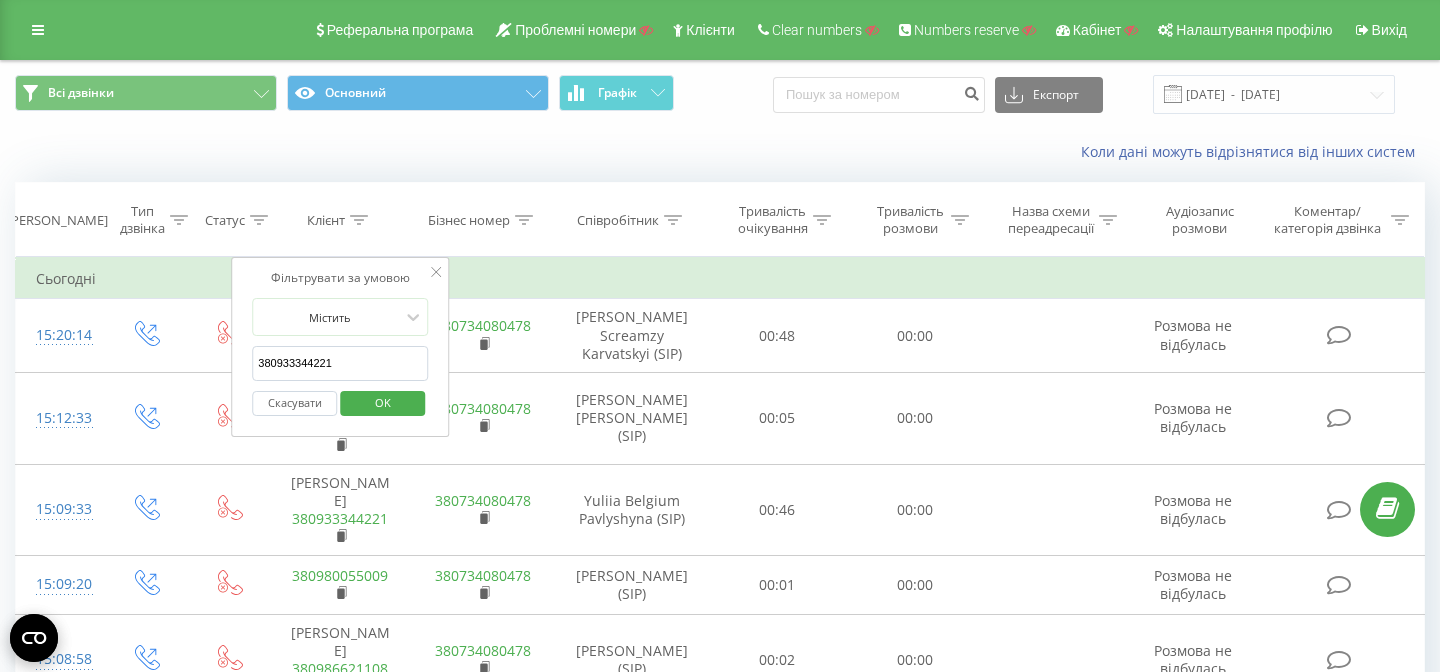 type on "380933344221" 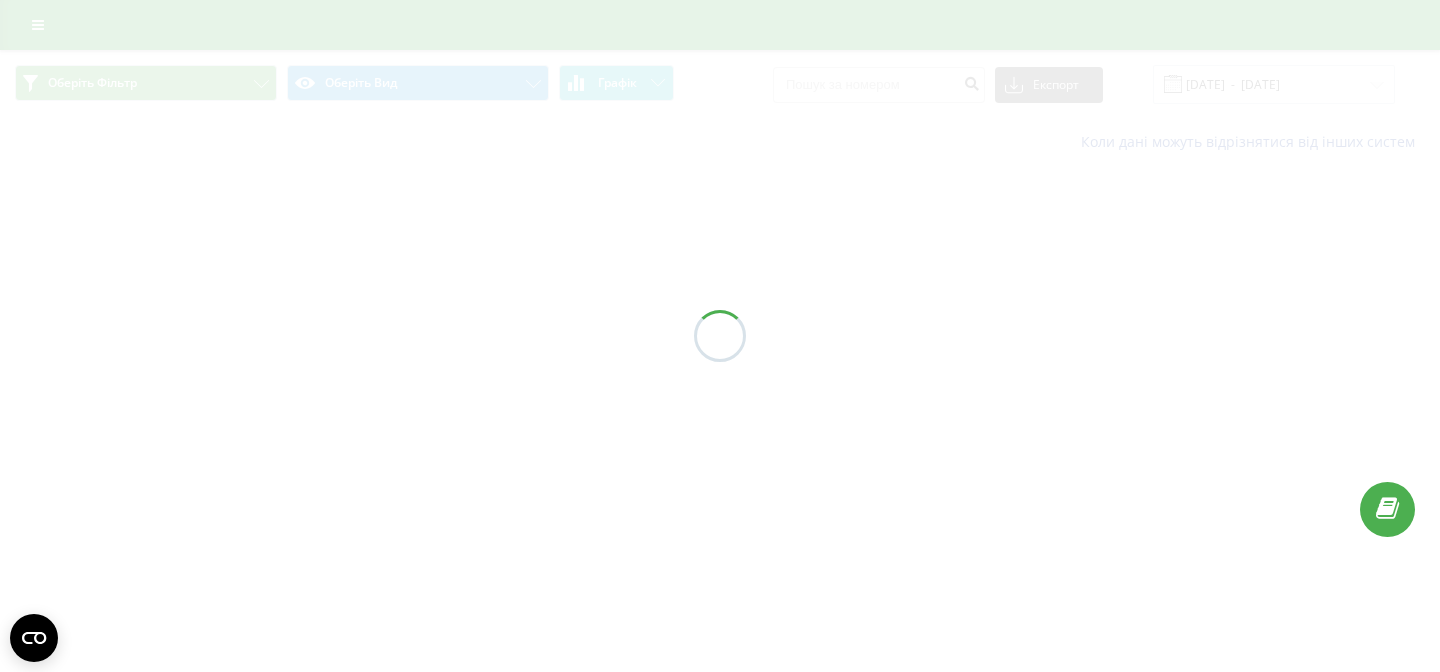 scroll, scrollTop: 0, scrollLeft: 0, axis: both 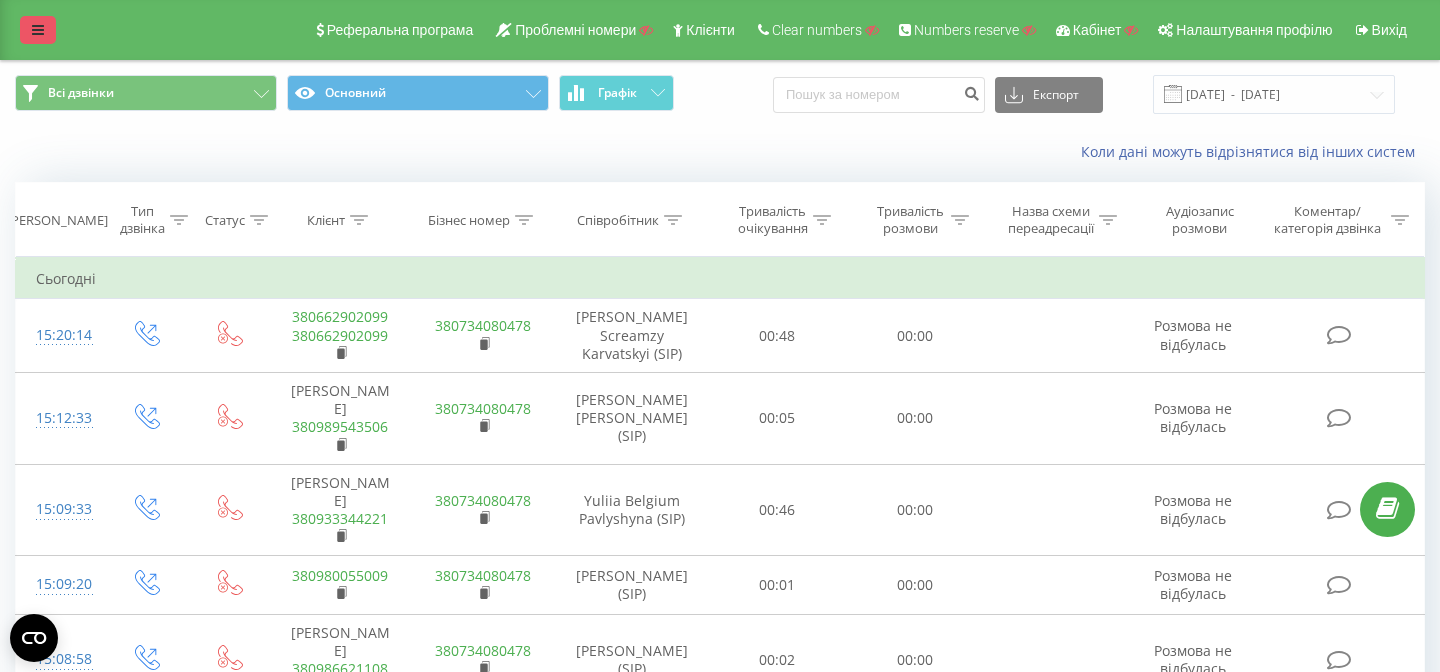 click at bounding box center [38, 30] 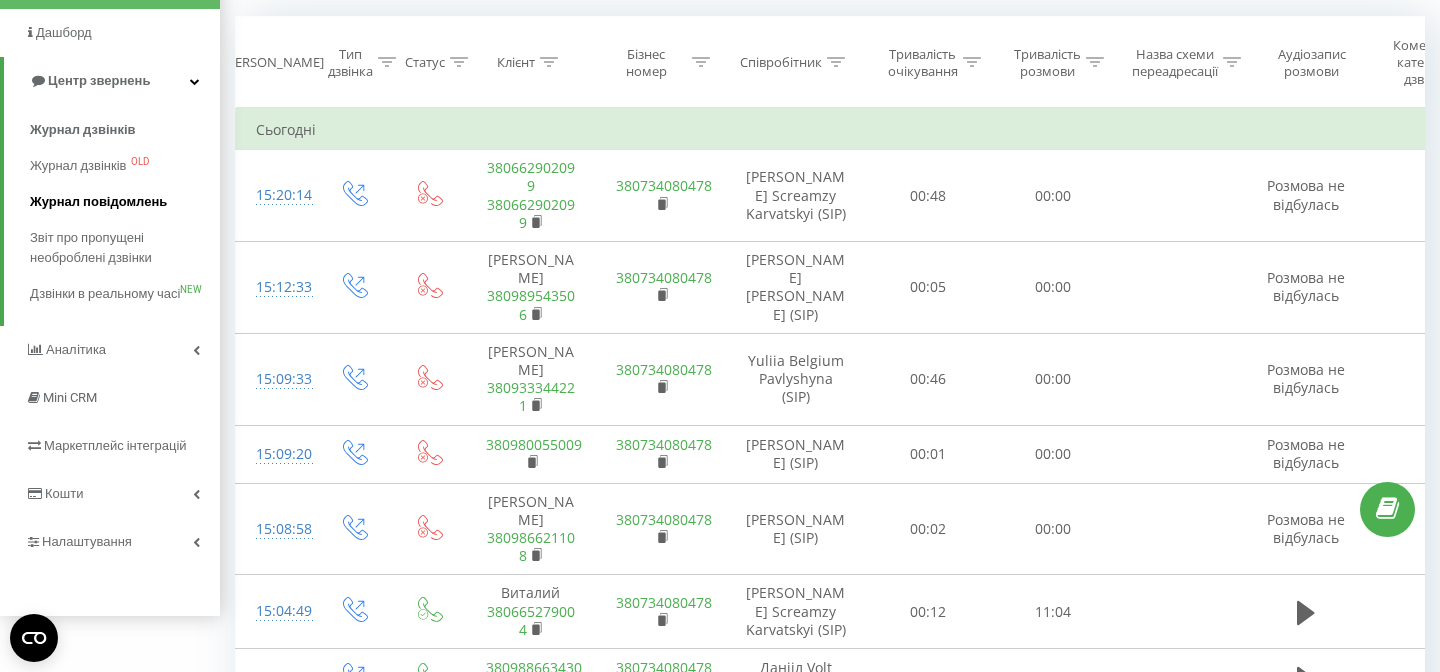 scroll, scrollTop: 164, scrollLeft: 0, axis: vertical 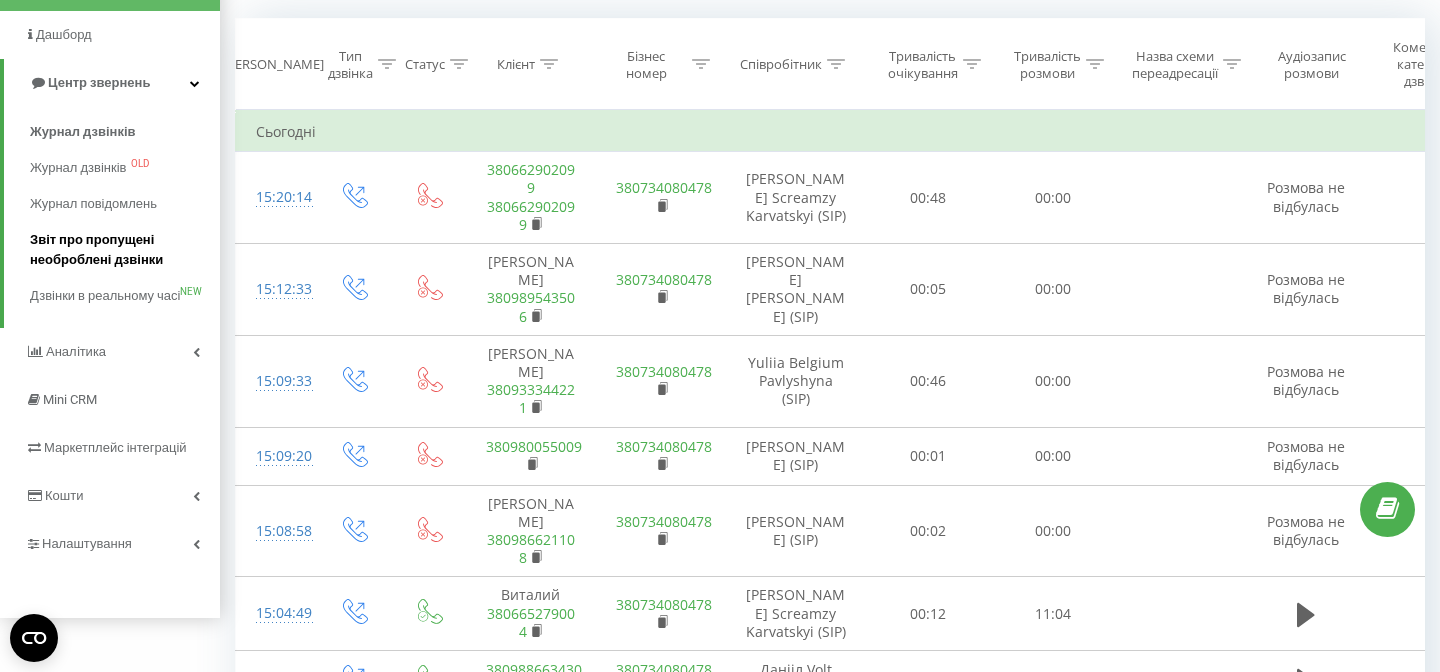 click on "Звіт про пропущені необроблені дзвінки" at bounding box center (120, 250) 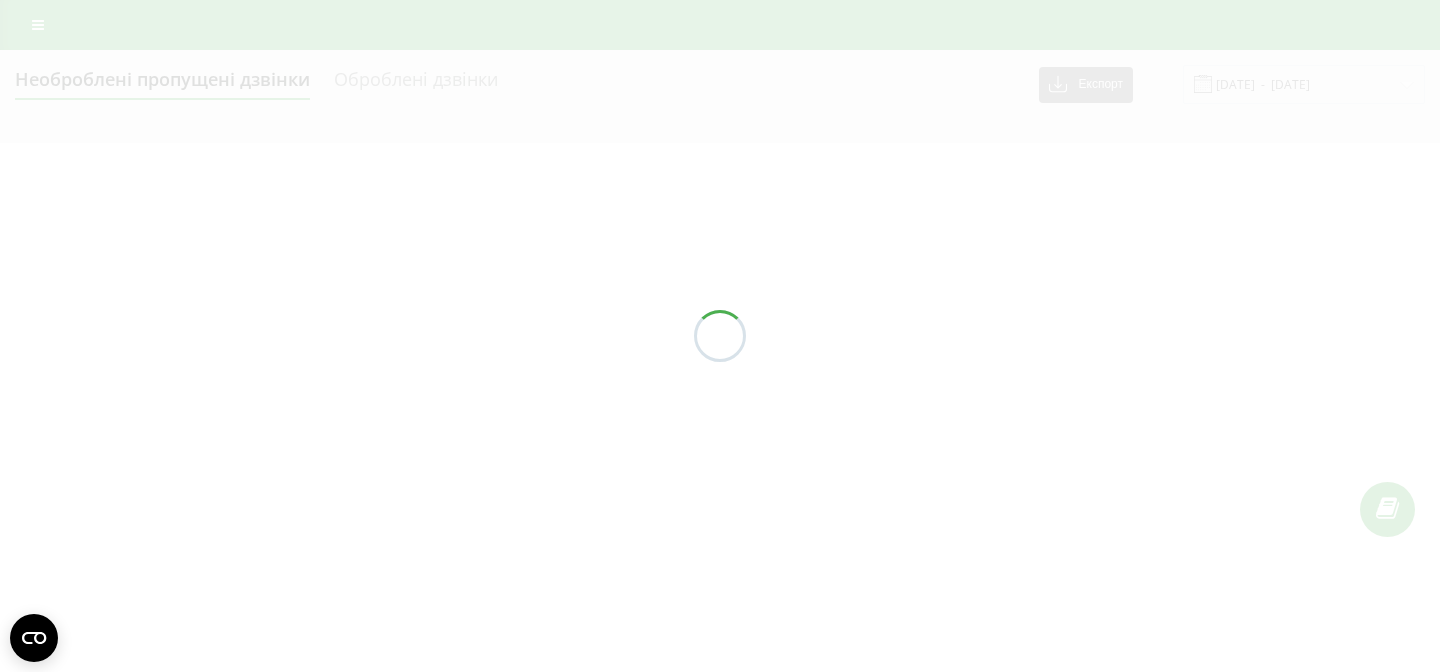 scroll, scrollTop: 0, scrollLeft: 0, axis: both 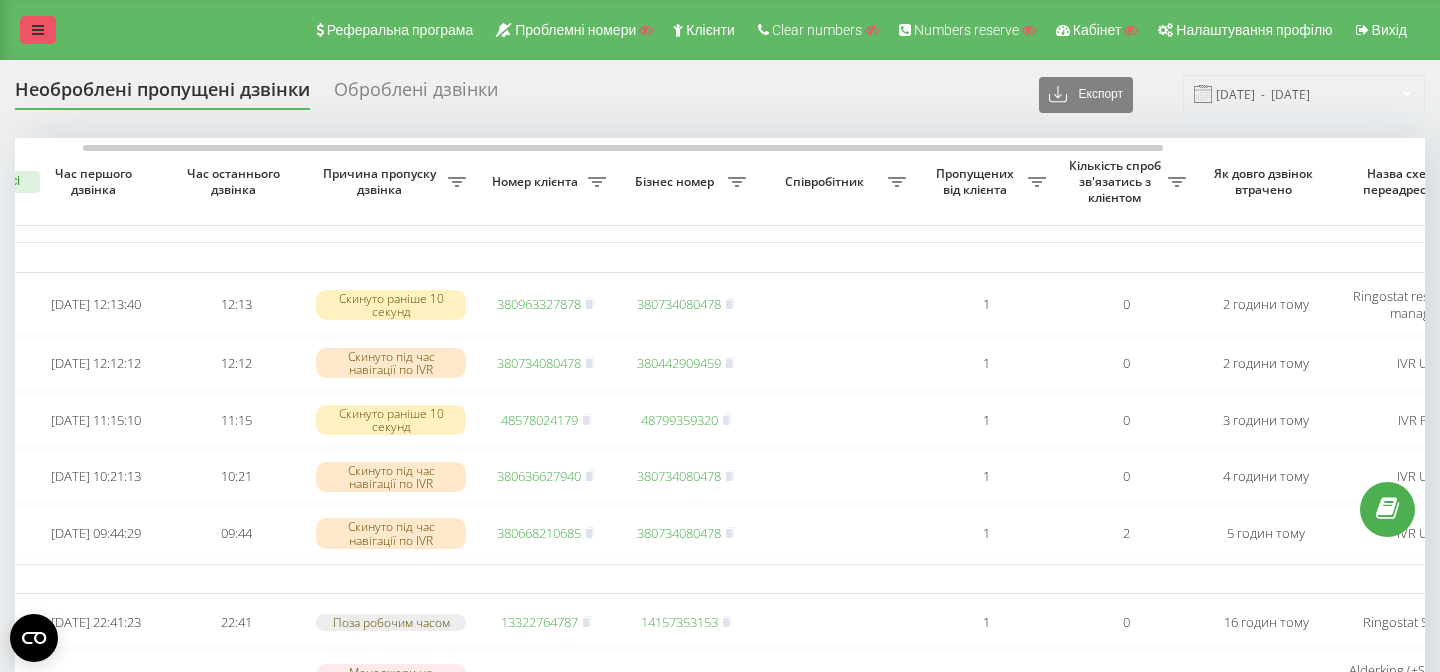 click at bounding box center (38, 30) 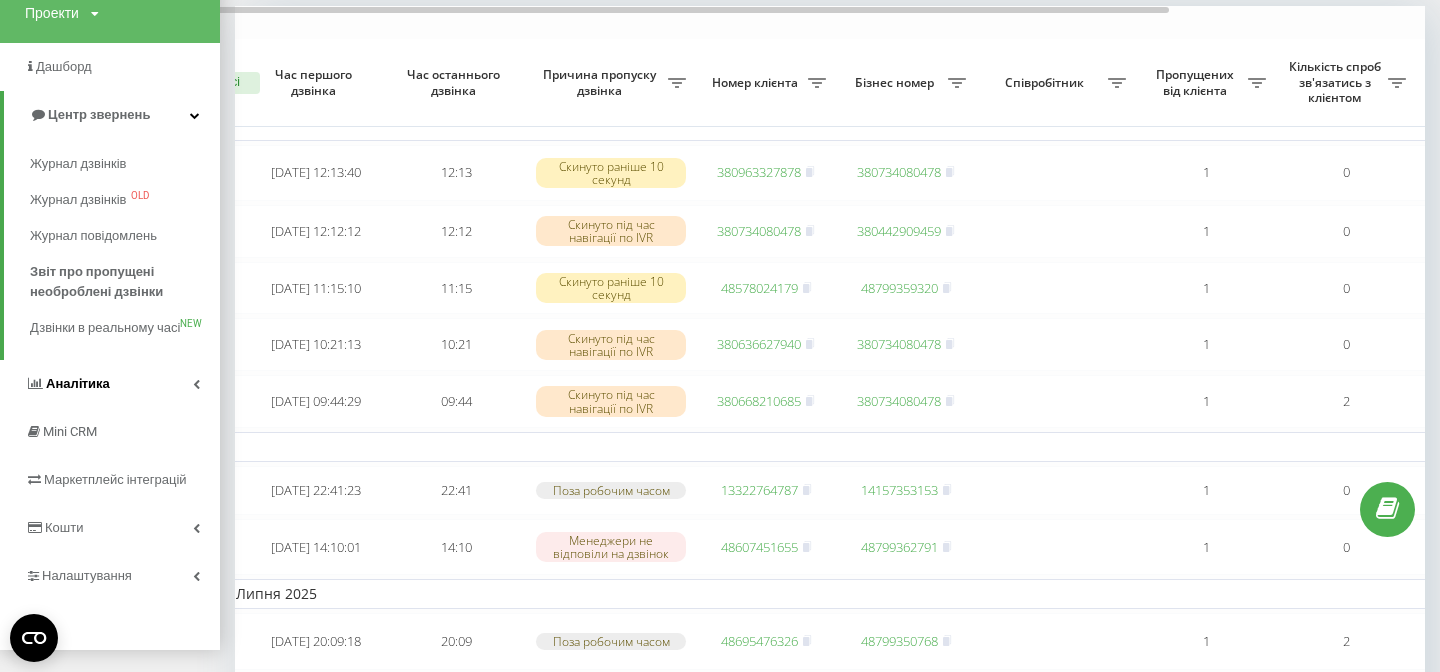 scroll, scrollTop: 173, scrollLeft: 0, axis: vertical 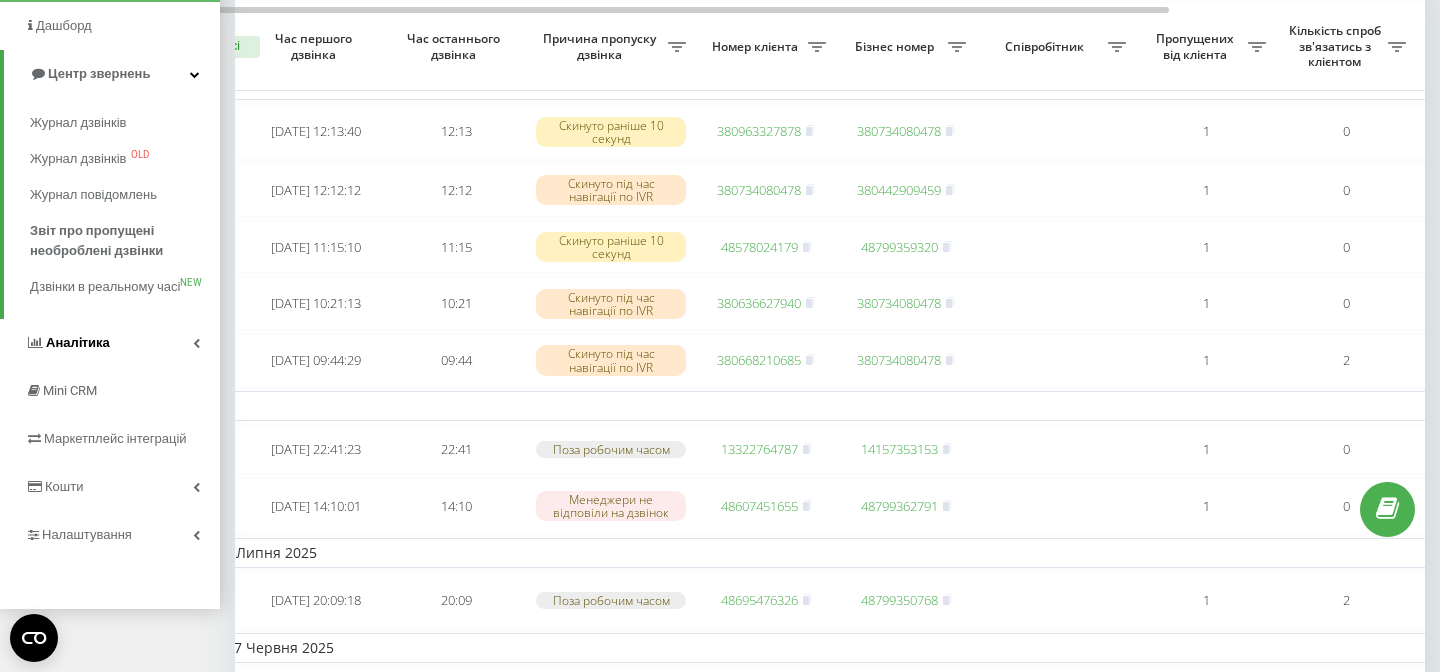 click on "Аналiтика" at bounding box center [110, 343] 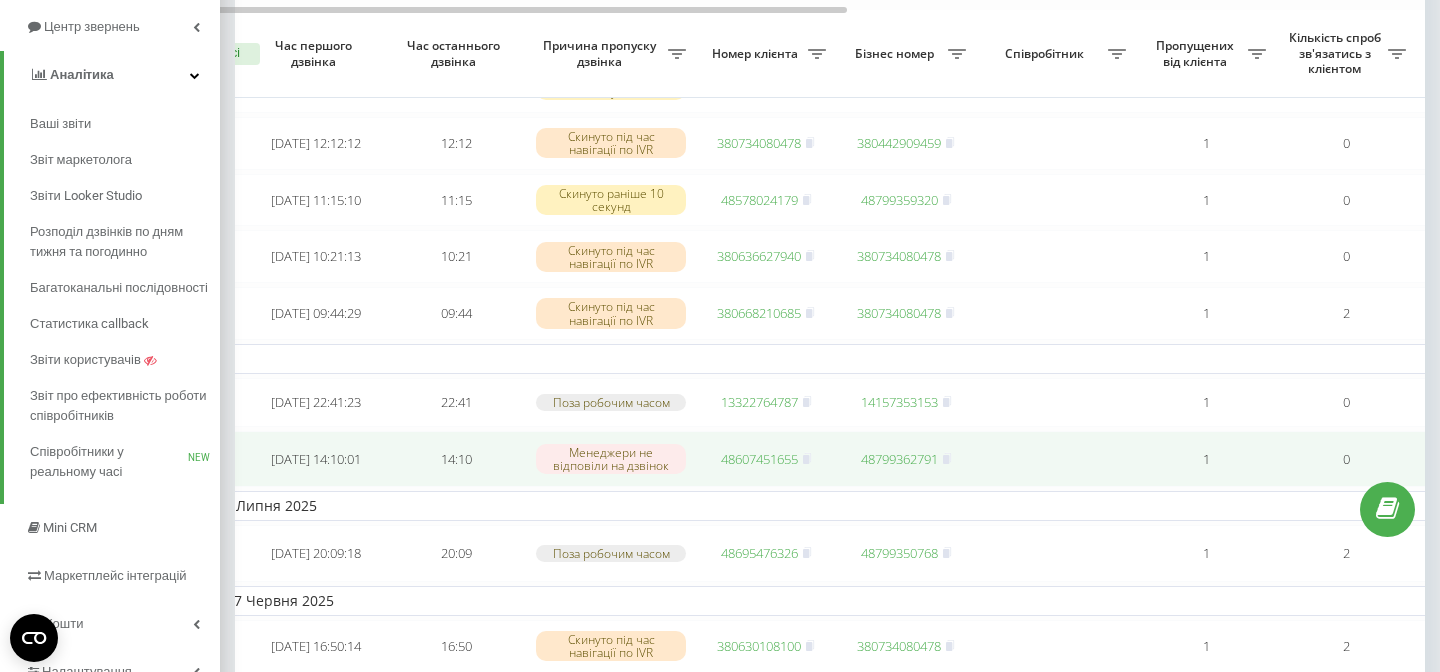 scroll, scrollTop: 419, scrollLeft: 0, axis: vertical 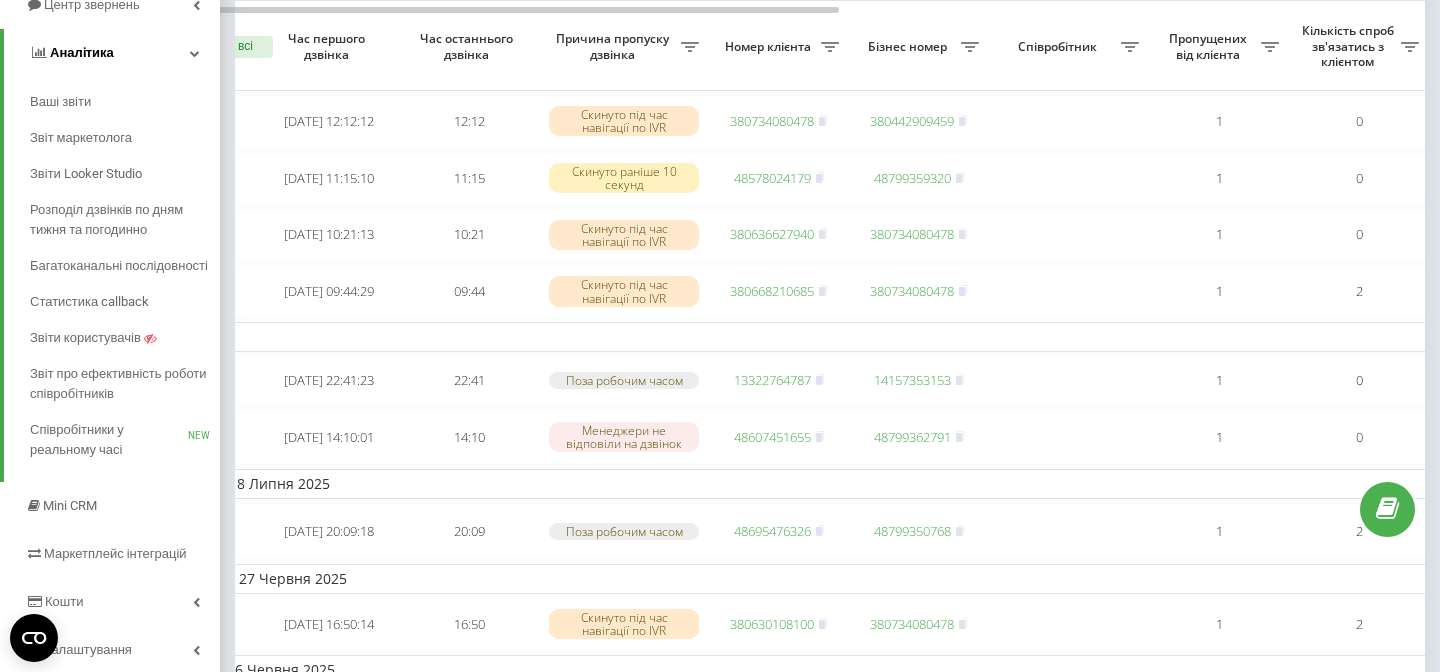 click on "Аналiтика" at bounding box center [112, 53] 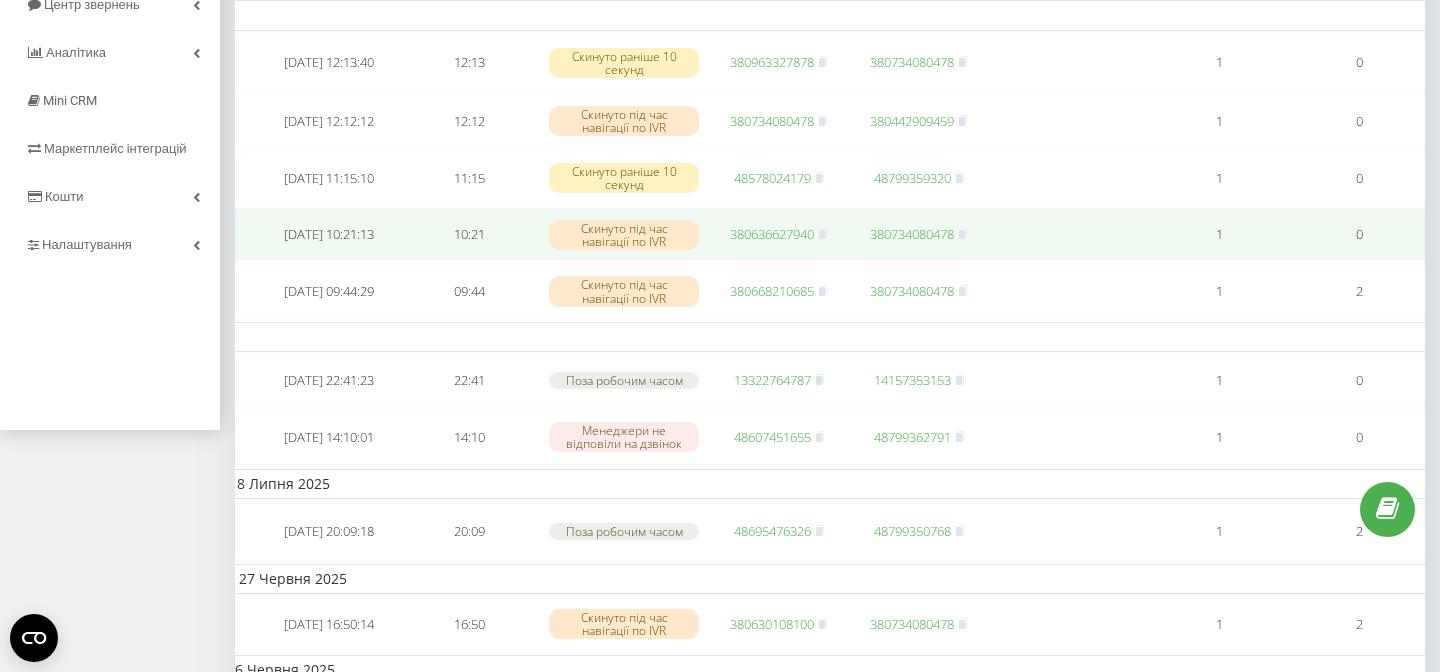 scroll, scrollTop: 0, scrollLeft: 0, axis: both 